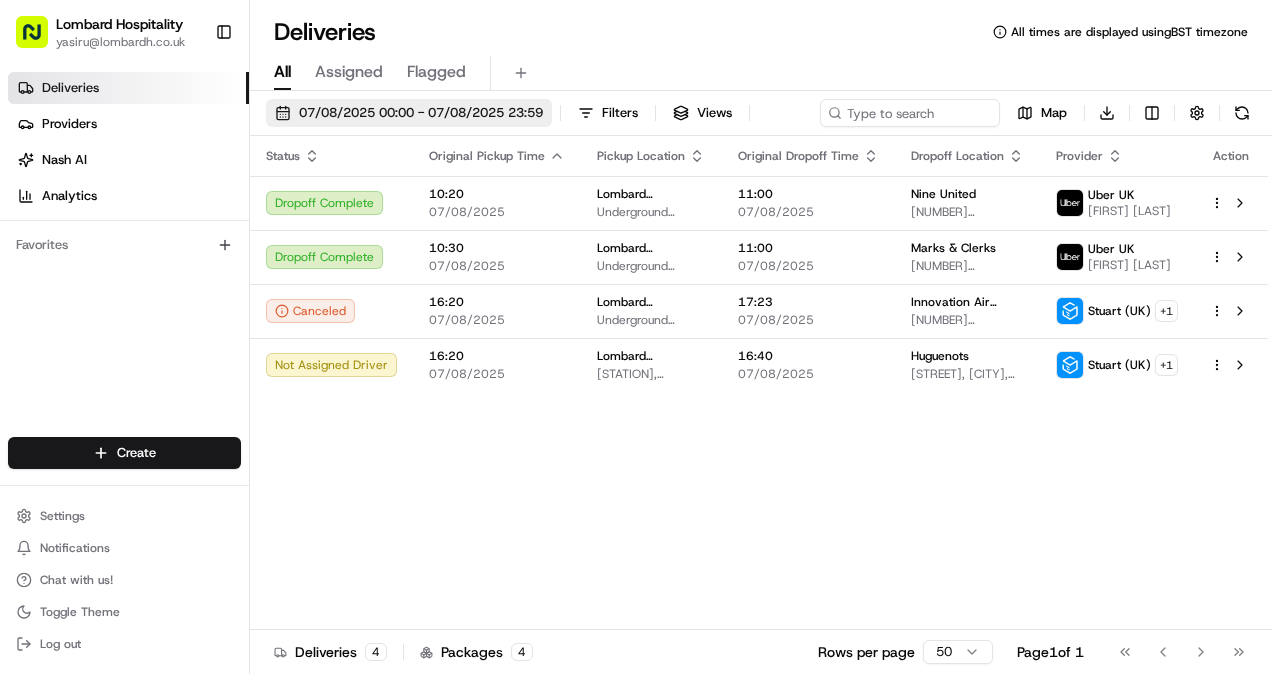 scroll, scrollTop: 0, scrollLeft: 0, axis: both 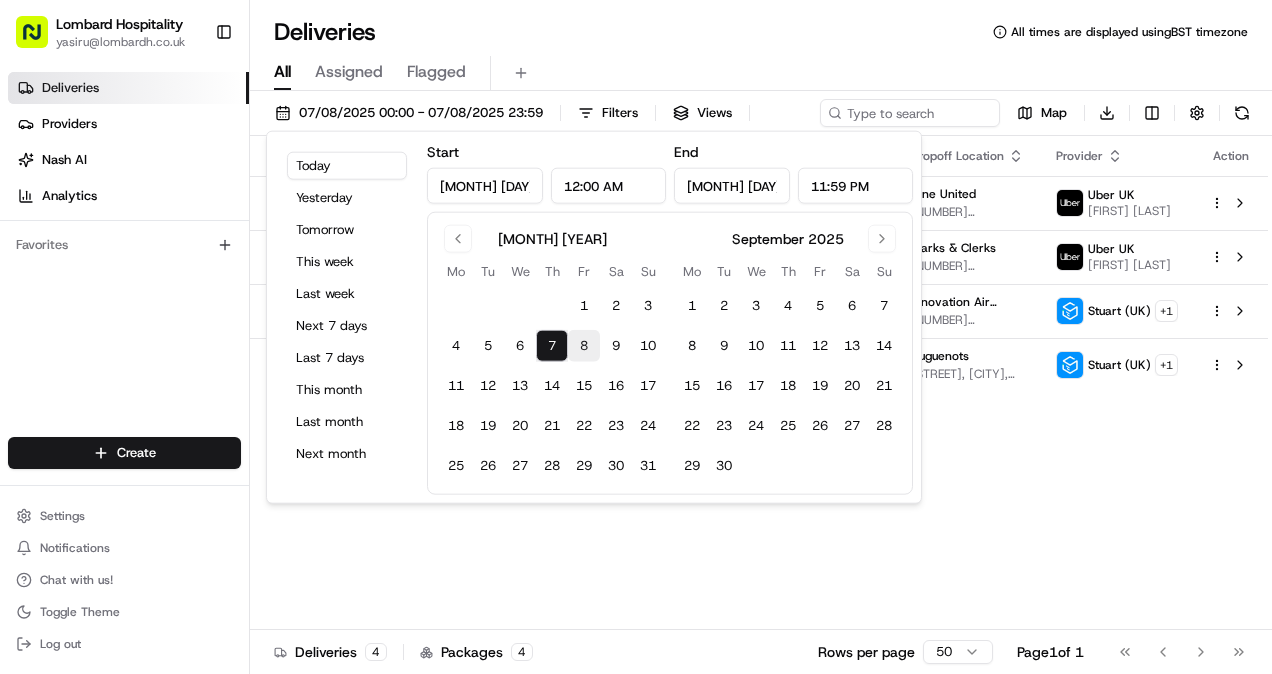 click on "8" at bounding box center (584, 346) 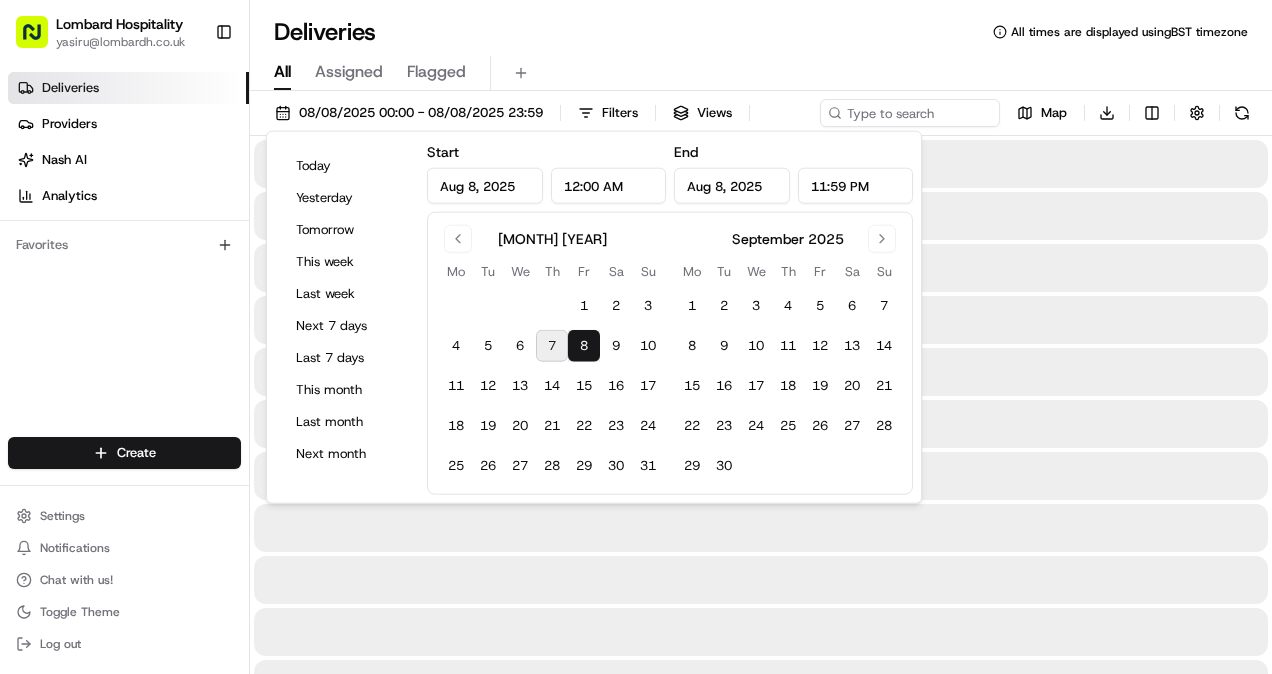 type on "Aug 8, 2025" 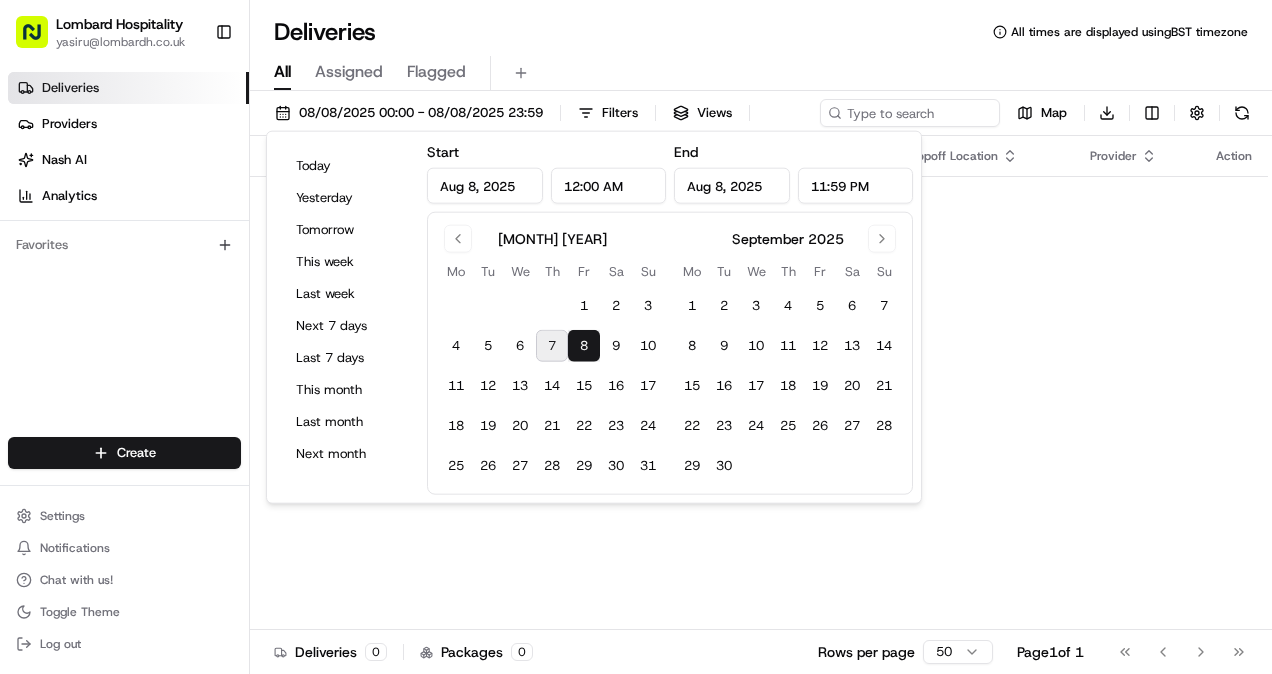 click on "Status Original Pickup Time Pickup Location Original Dropoff Time Dropoff Location Provider Action No results." at bounding box center (759, 383) 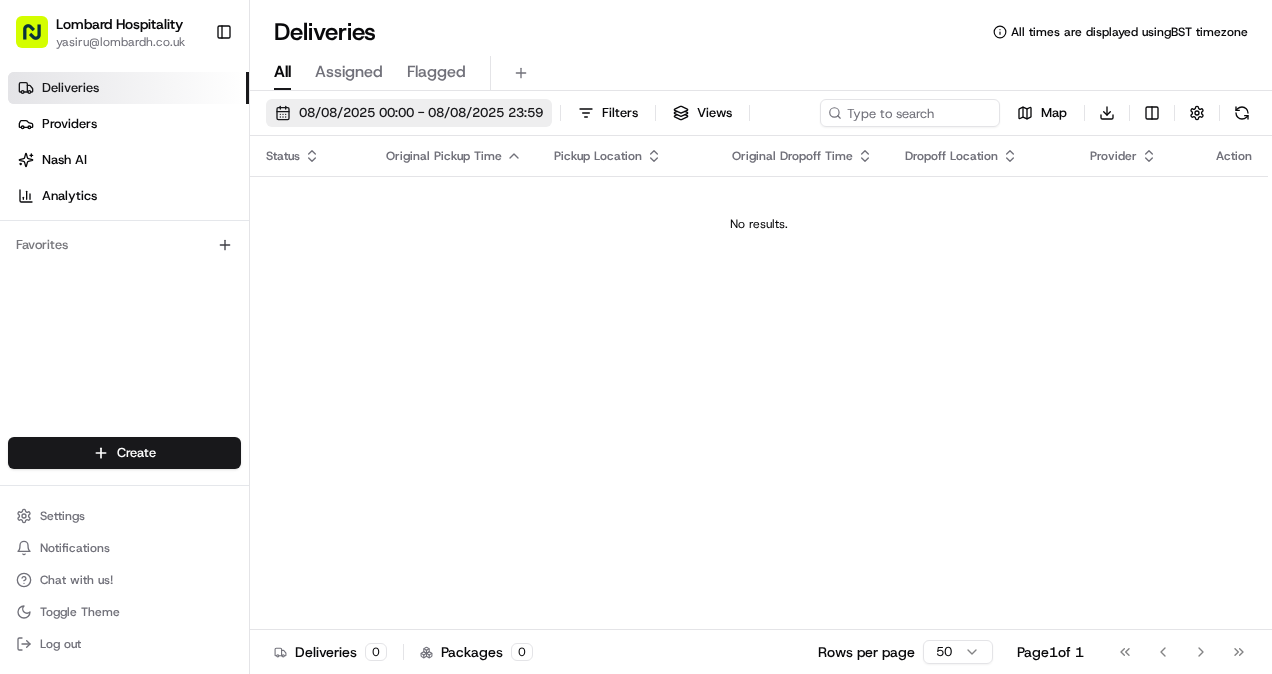 click on "08/08/2025 00:00 - 08/08/2025 23:59" at bounding box center (421, 113) 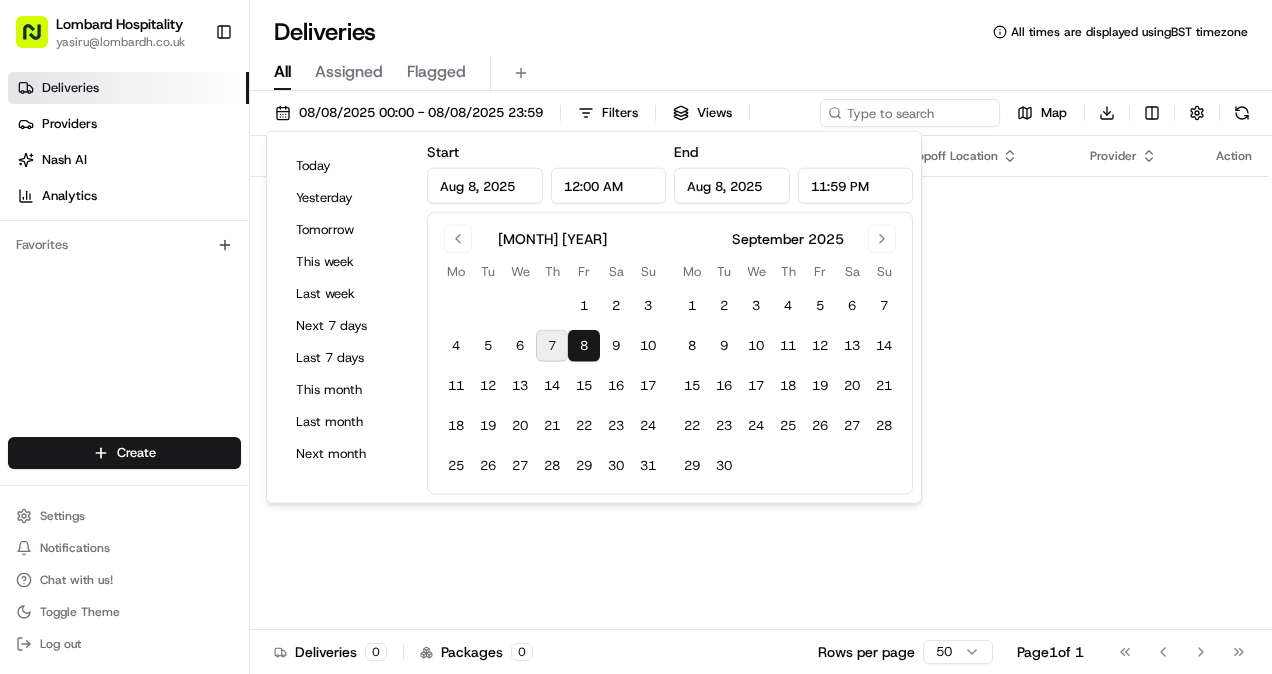 click on "7" at bounding box center [552, 346] 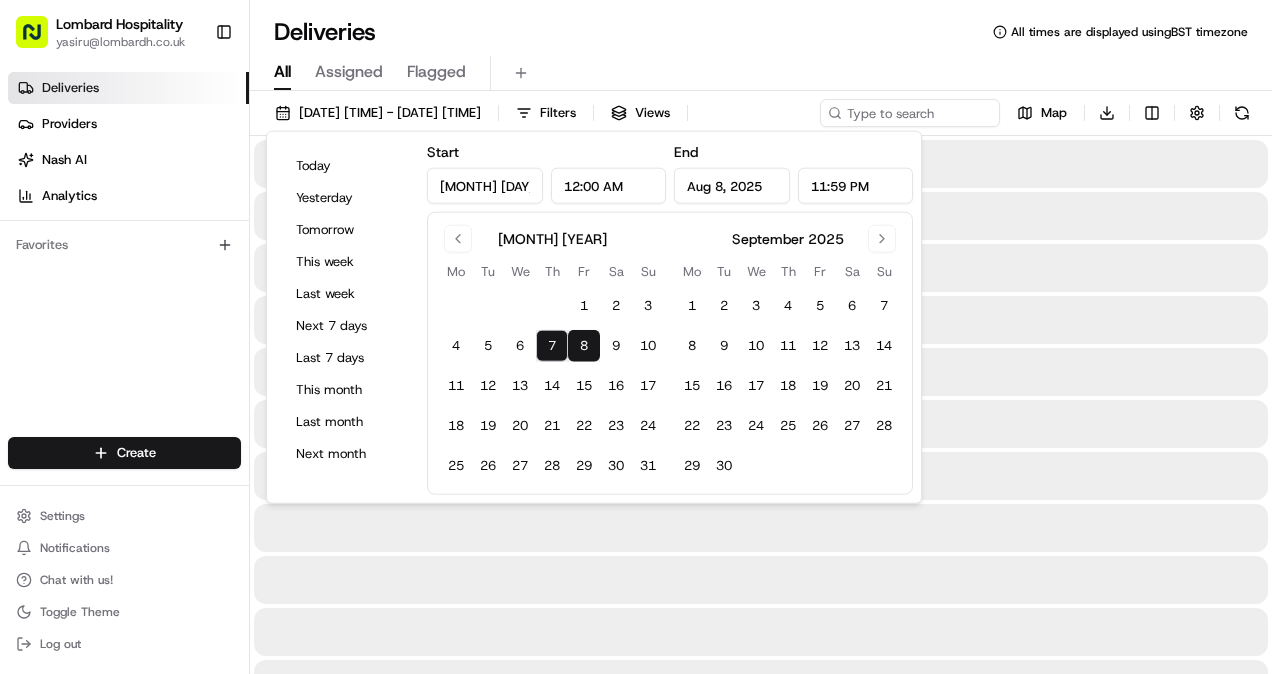 type on "[MONTH] [DAY], [YEAR]" 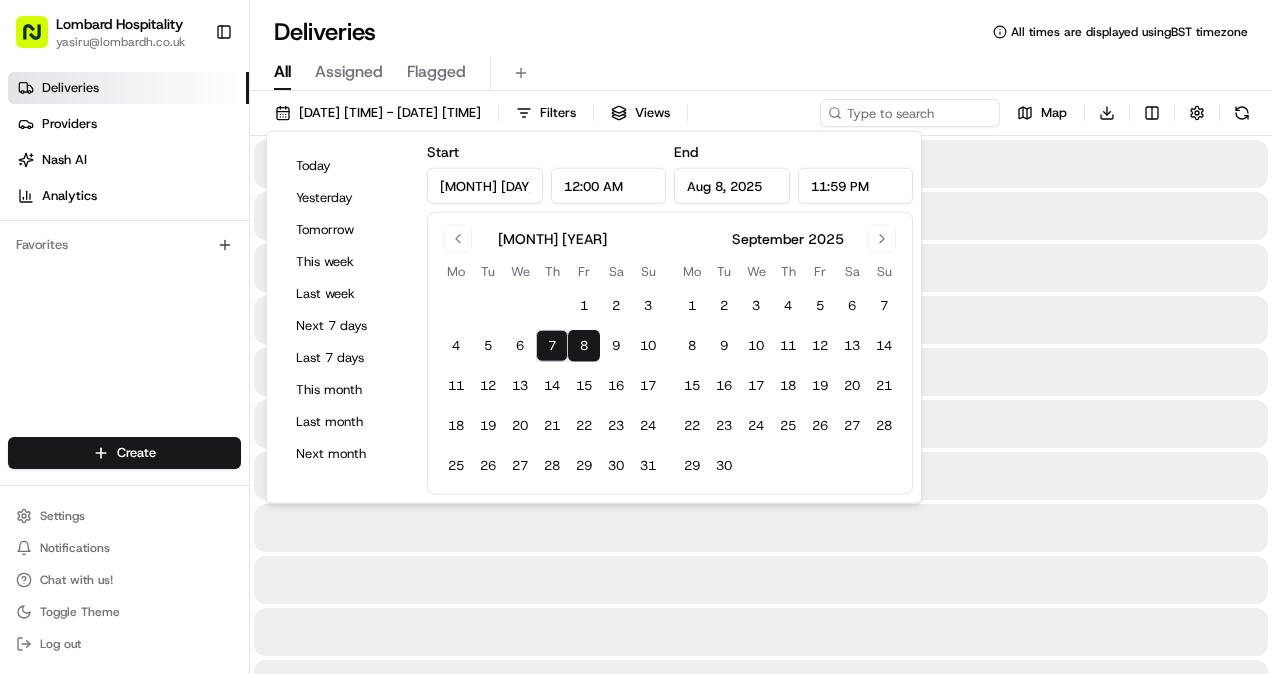 click at bounding box center [761, 476] 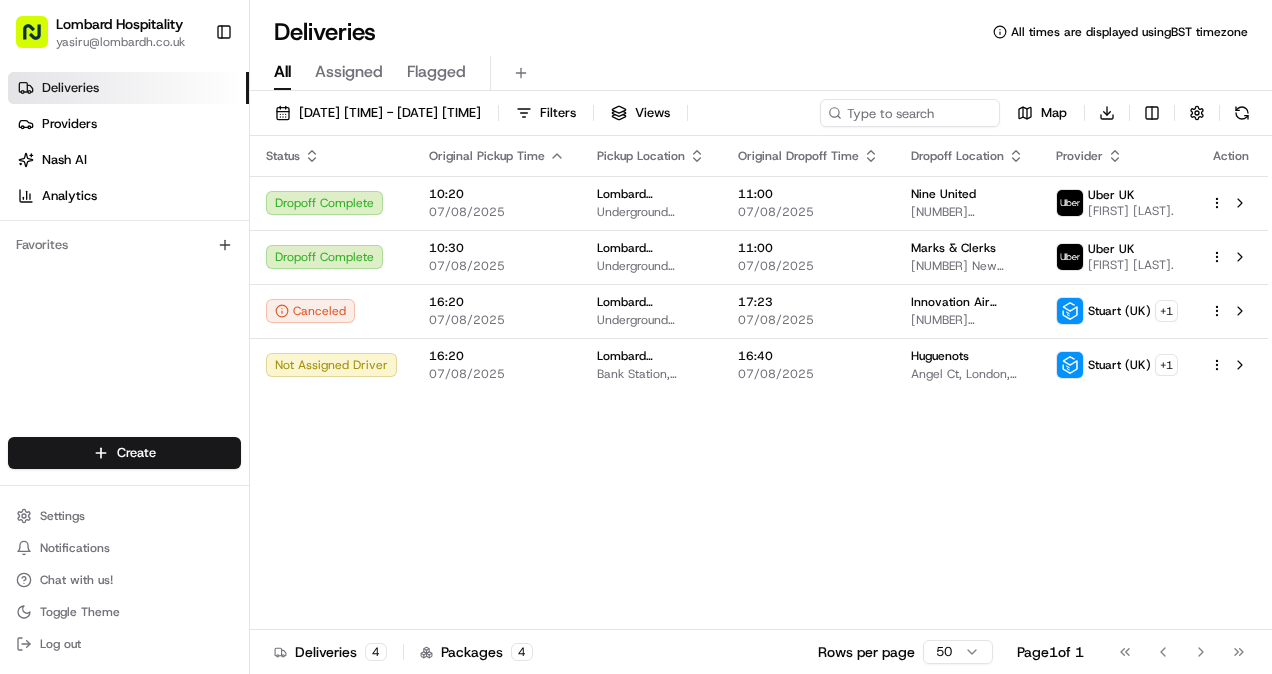 scroll, scrollTop: 0, scrollLeft: 0, axis: both 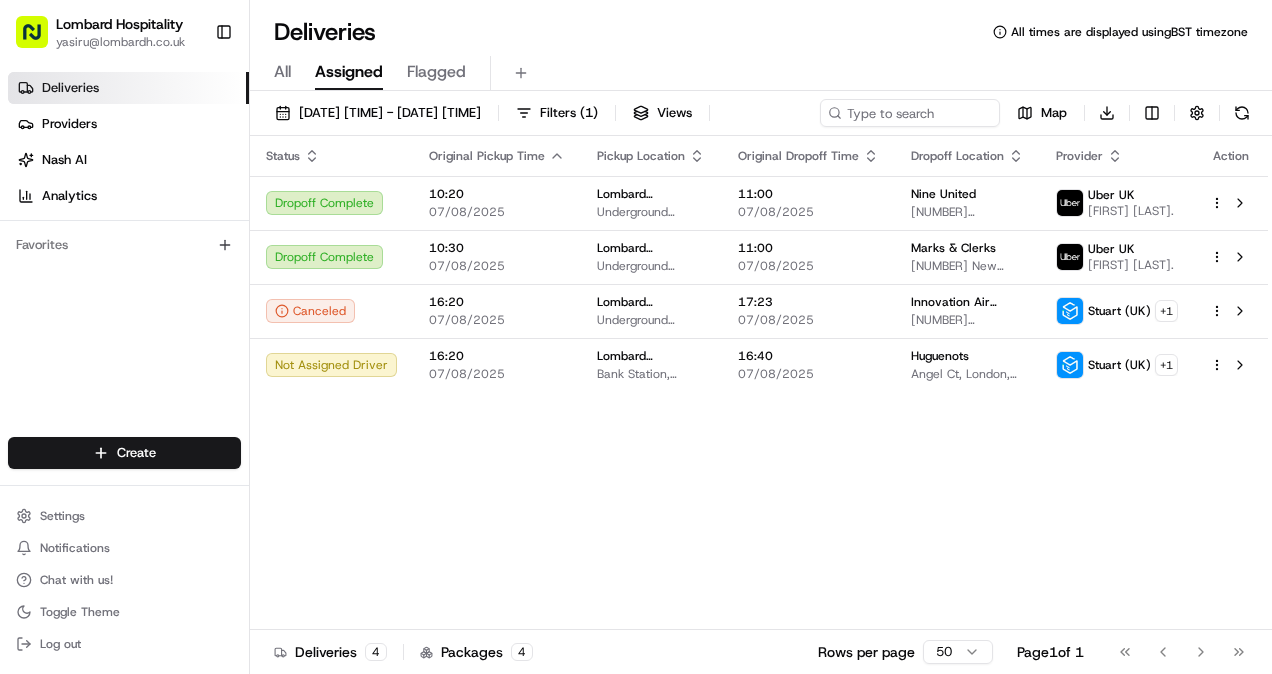 click on "Status Original Pickup Time Pickup Location Original Dropoff Time Dropoff Location Provider Action Dropoff Complete 10:20 [DATE] Lombard Hospitality - Catering Underground Station Shop, 1 Lombard St, London EC3V 3LA, UK 11:00 [DATE] Nine United [NUMBER] [STREET], London [POSTCODE], UK Uber UK [FIRST] [LAST]. Dropoff Complete 10:30 [DATE] Lombard Hospitality - Catering Underground Station Shop, 1 Lombard St, London EC3V 3LA, UK 11:00 [DATE] Marks & Clerks [NUMBER] New Fetter Ln, London [POSTCODE], UK Uber UK [FIRST] [LAST]. Canceled 16:20 [DATE] Lombard Hospitality - Catering Underground Station Shop, 1 Lombard St, London EC3V 3LA, UK 17:23 [DATE] Innovation Air Conditioning and Building Services Limited [NUMBER] Lansdowne Rd, Croydon [POSTCODE], UK Stuart (UK) + 1 Not Assigned Driver 16:20 [DATE] Lombard Hospitality - Catering Bank Station, Underground Ltd, Bank/Monument Complex, Princes St, London EC3V 3LA, UK 16:40 [DATE] Huguenots Angel Ct, London, UK Stuart (UK) + 1" at bounding box center [759, 383] 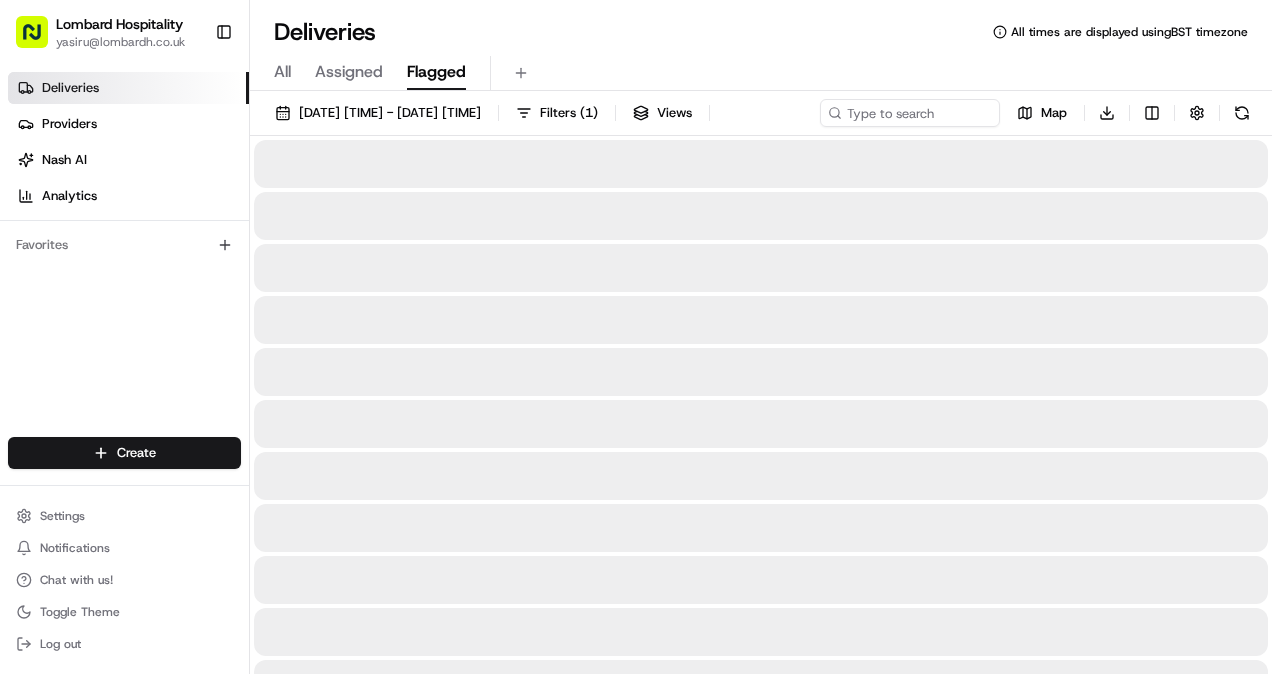 click on "Flagged" at bounding box center (436, 72) 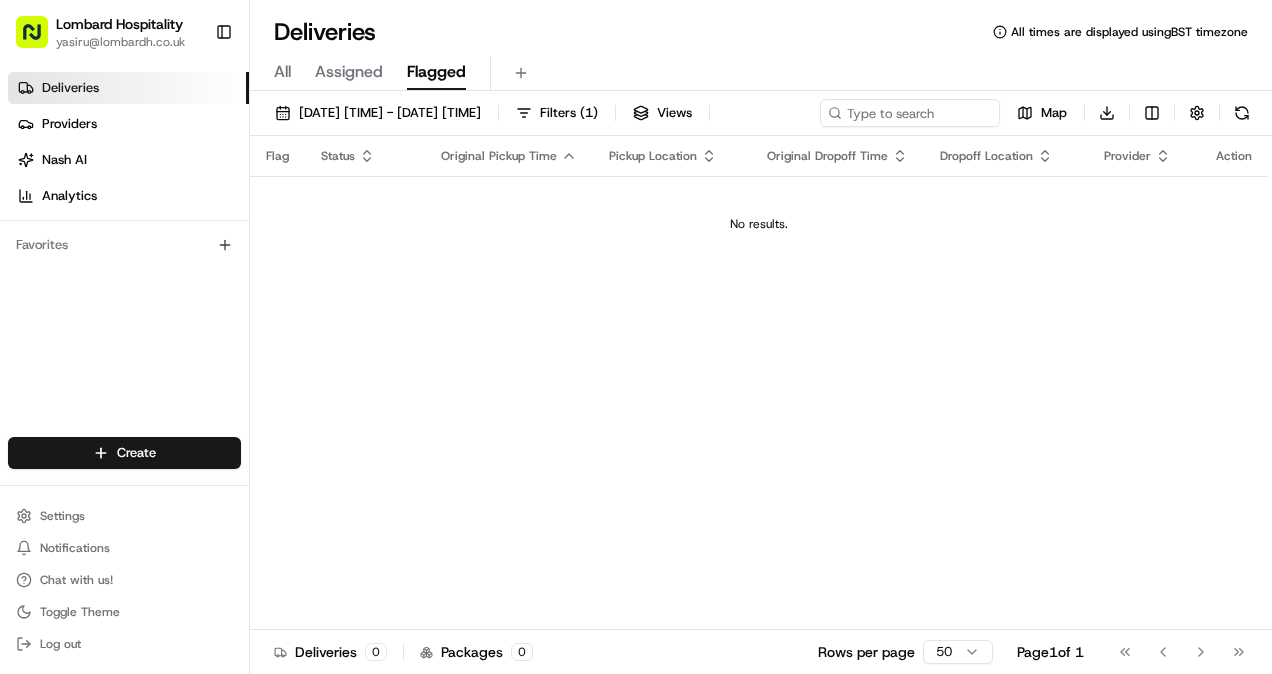 click on "Assigned" at bounding box center [349, 72] 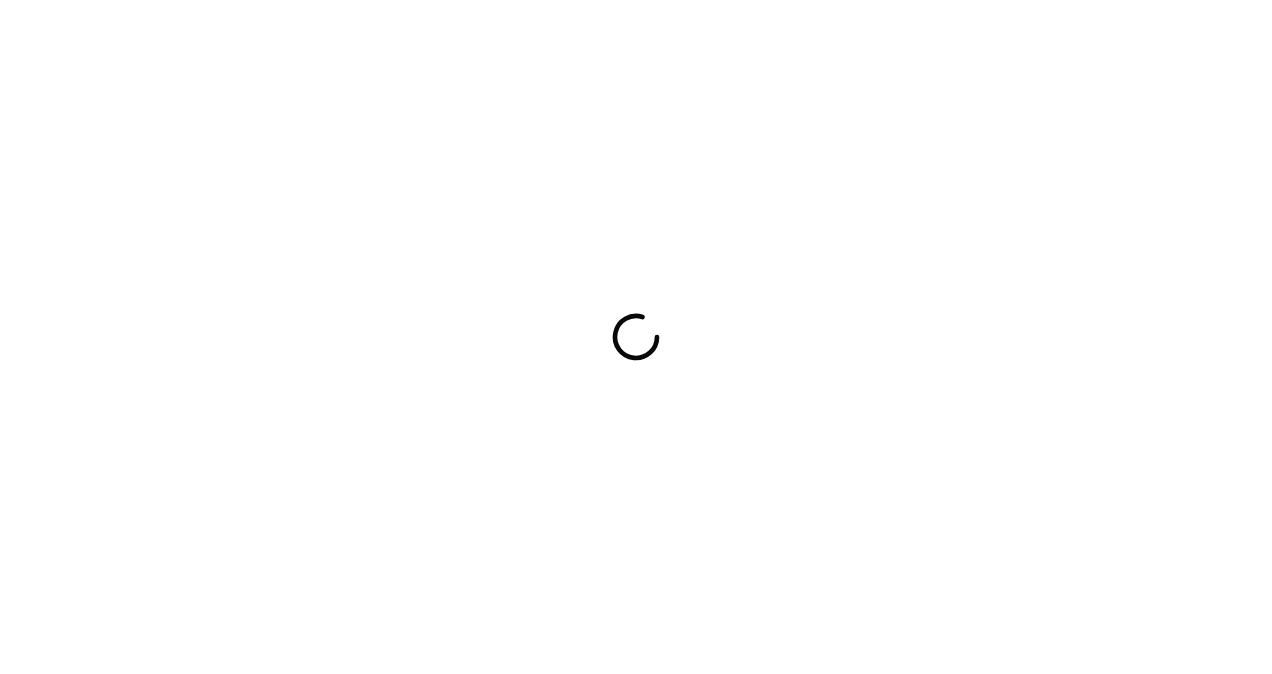 scroll, scrollTop: 0, scrollLeft: 0, axis: both 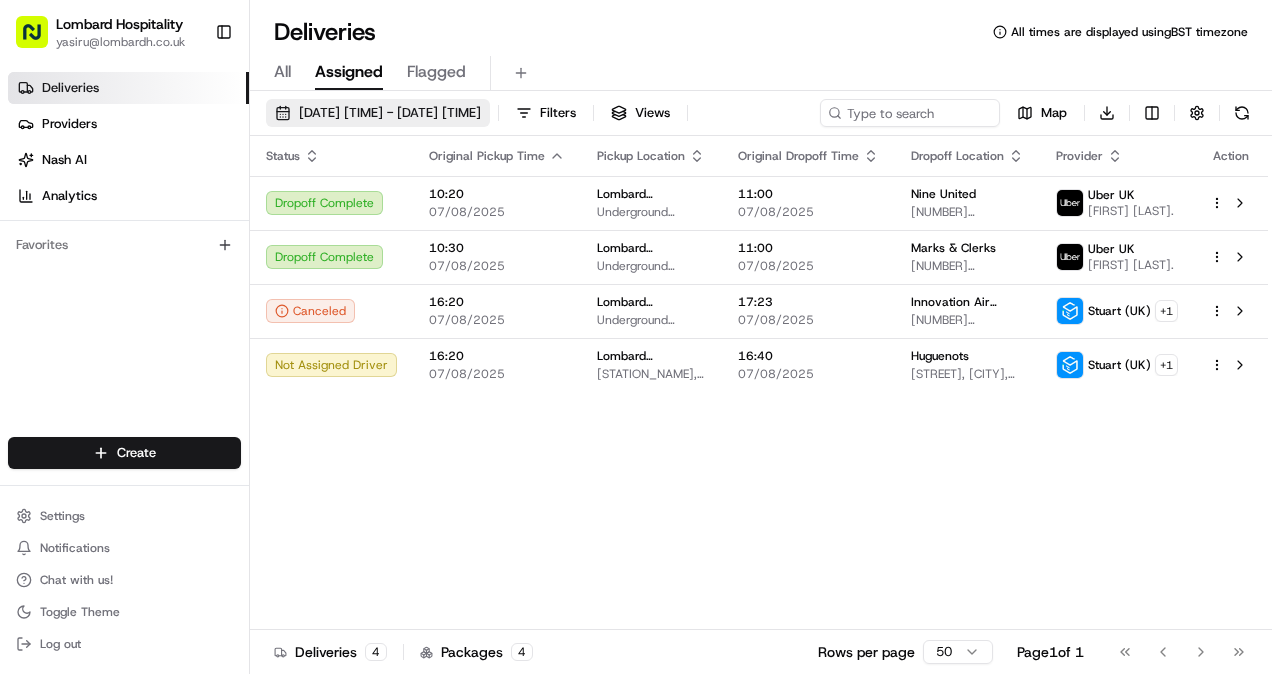 click on "07/08/2025 00:00 - 08/08/2025 23:59" at bounding box center (390, 113) 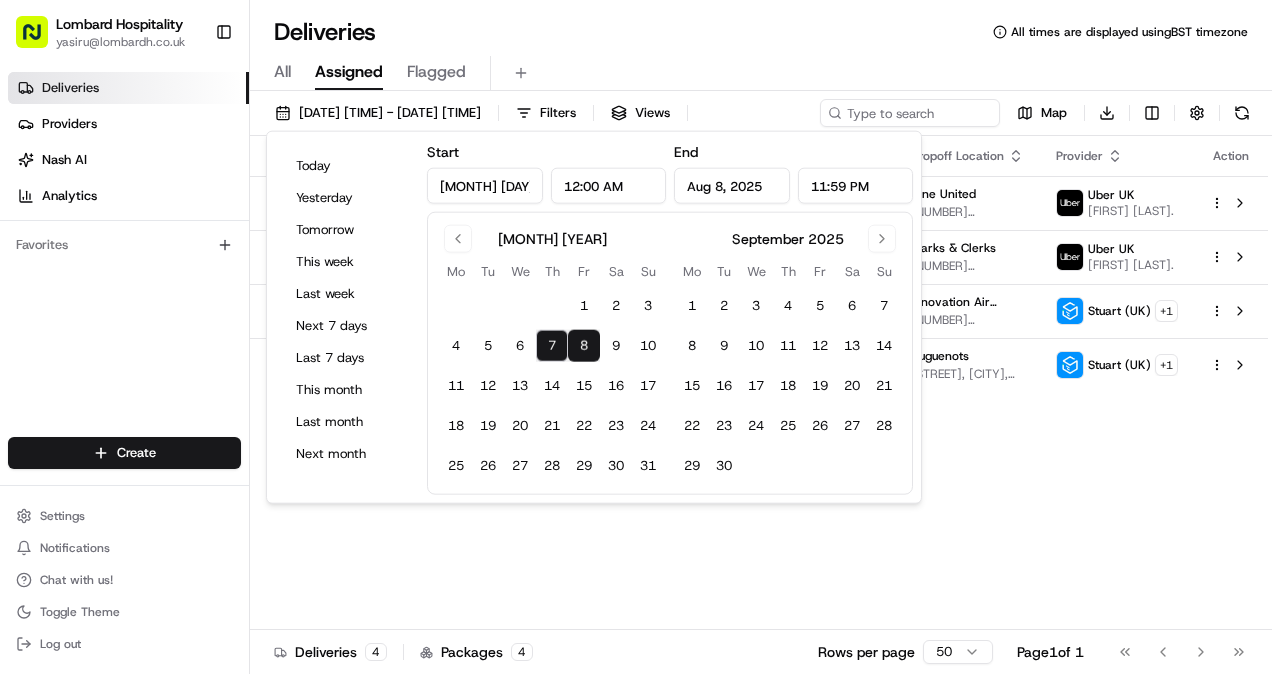 click on "8" at bounding box center [584, 346] 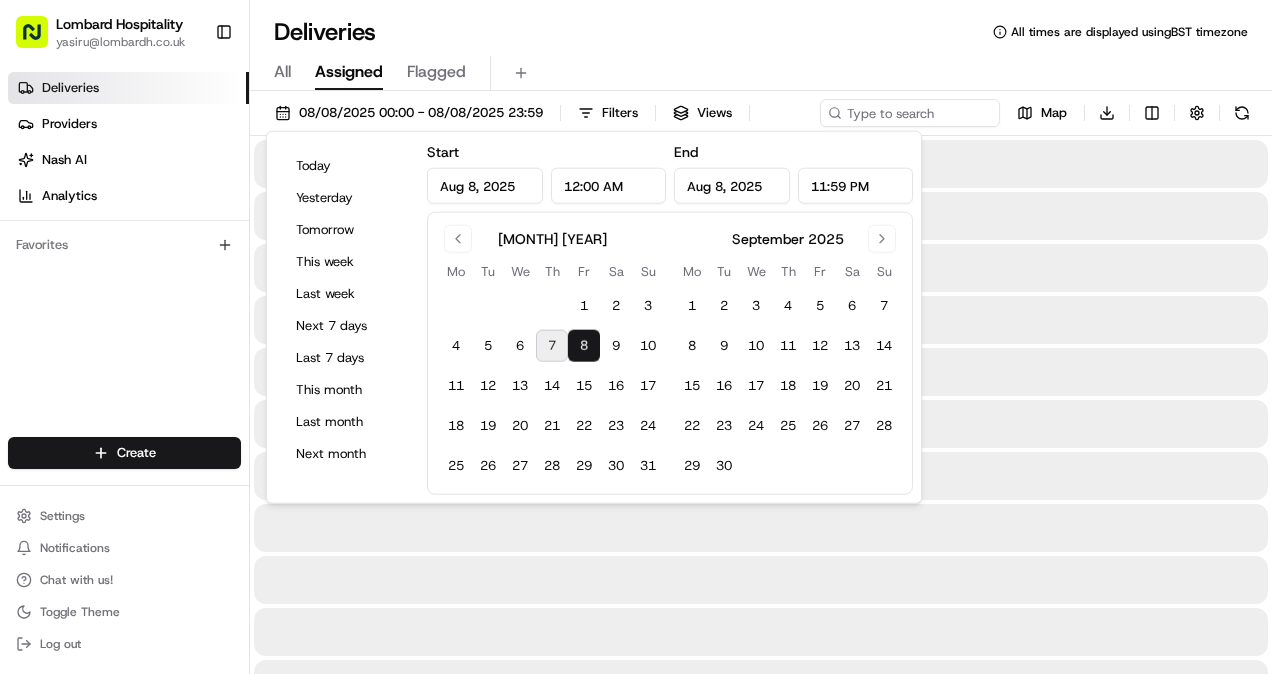 type on "Aug 8, 2025" 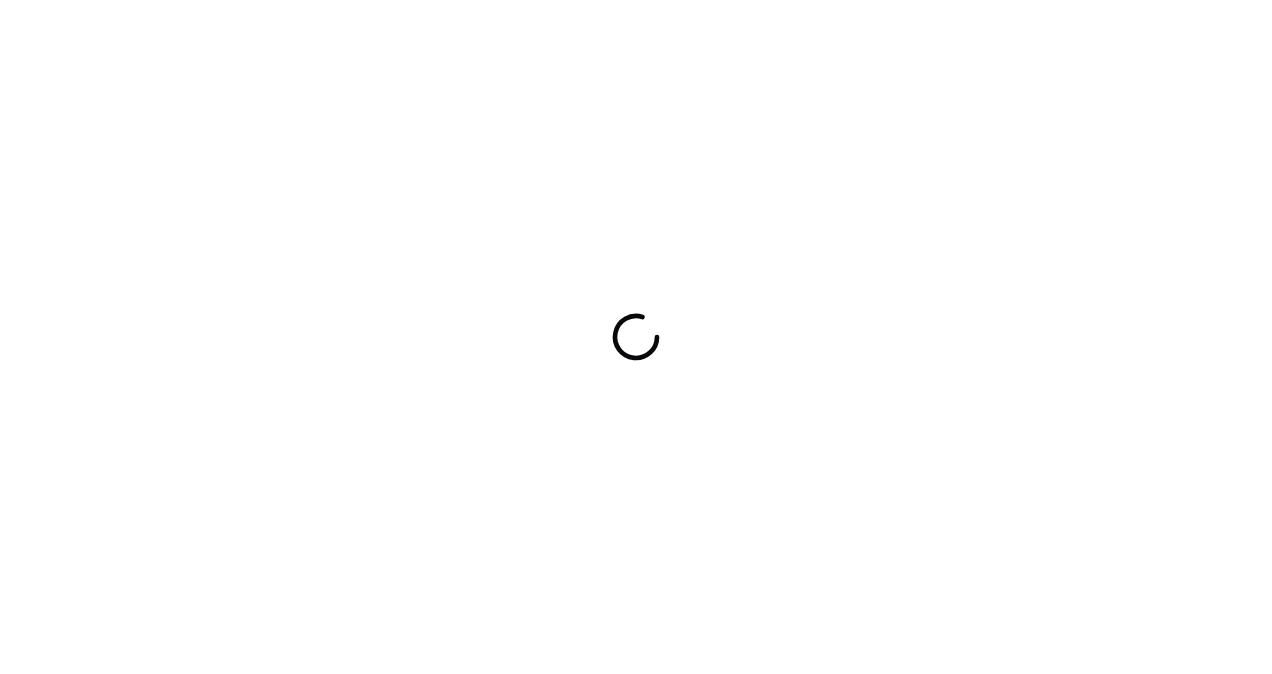 scroll, scrollTop: 0, scrollLeft: 0, axis: both 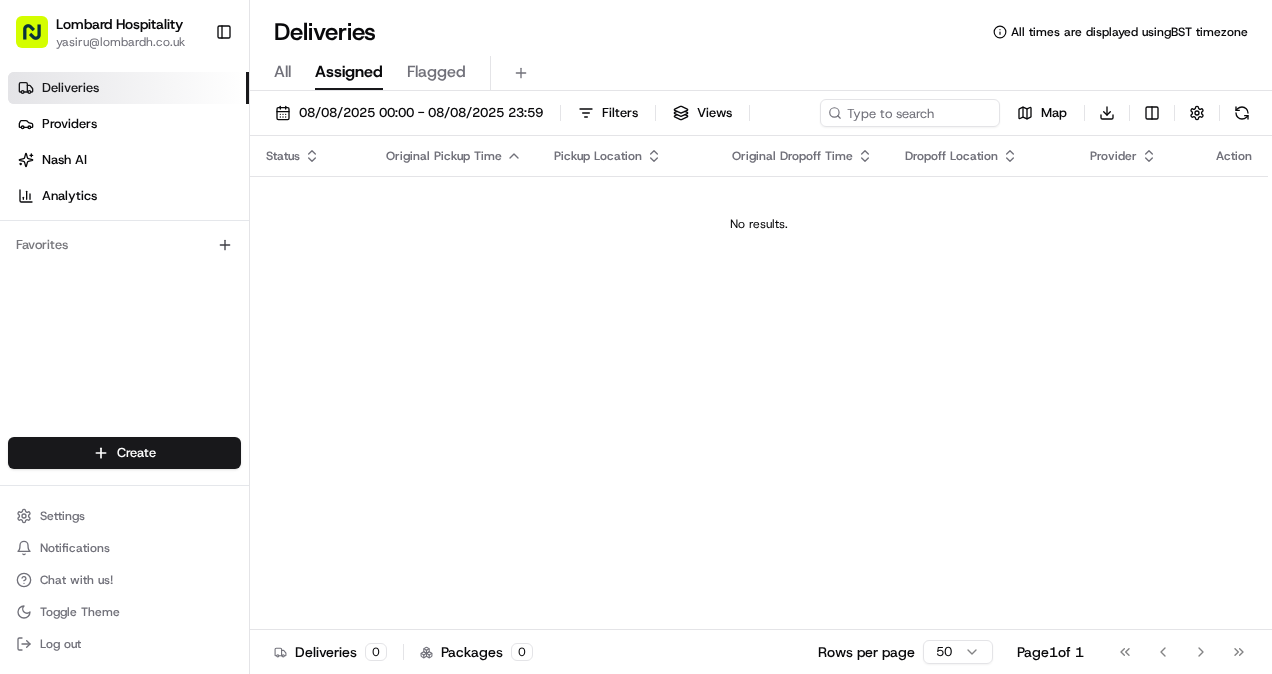 click on "08/08/2025 00:00 - 08/08/2025 23:59 Filters Views Map Download Status Original Pickup Time Pickup Location Original Dropoff Time Dropoff Location Provider Action No results. Deliveries 0 Packages 0 Rows per page 50 Page  1  of   1 Go to first page Go to previous page Go to next page Go to last page" at bounding box center [761, 384] 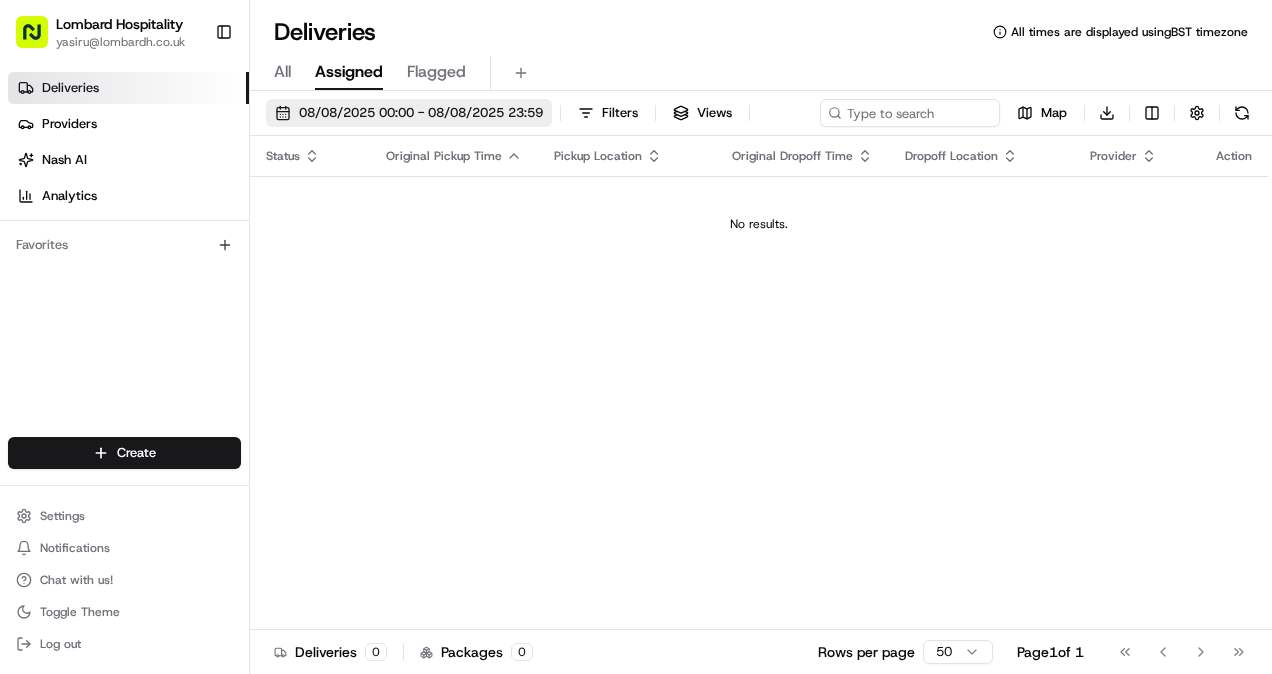 click on "08/08/2025 00:00 - 08/08/2025 23:59" at bounding box center (421, 113) 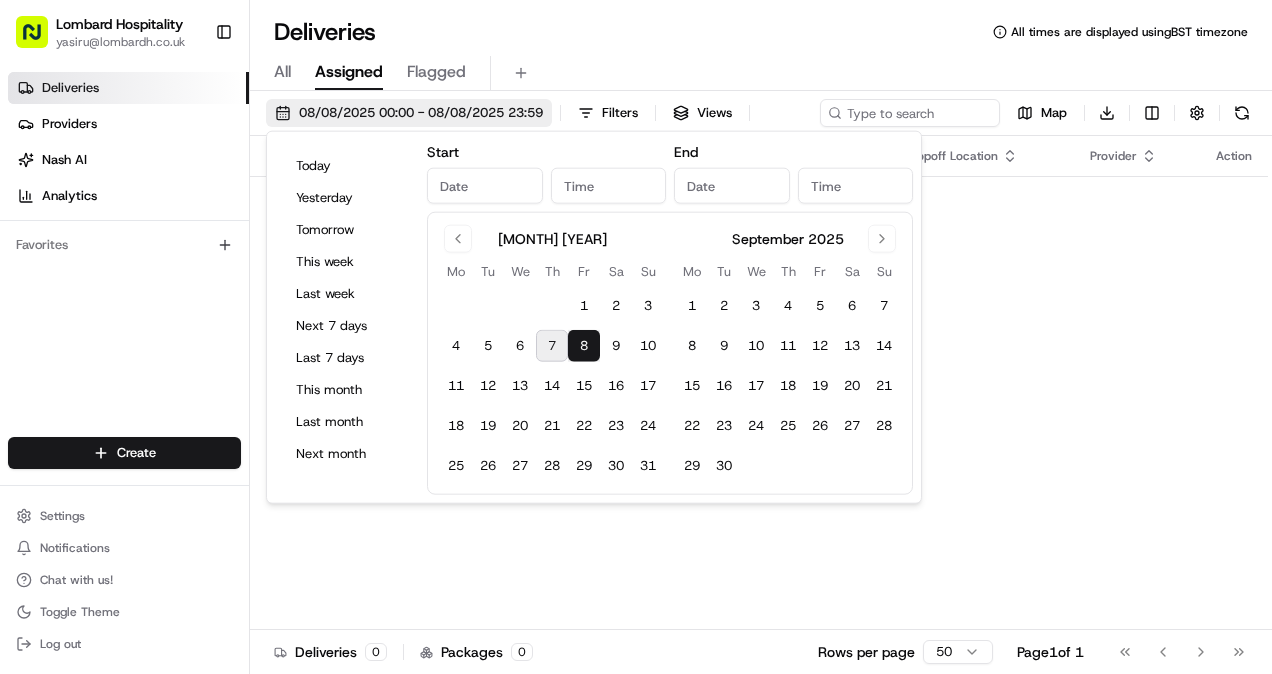 type on "Aug 8, 2025" 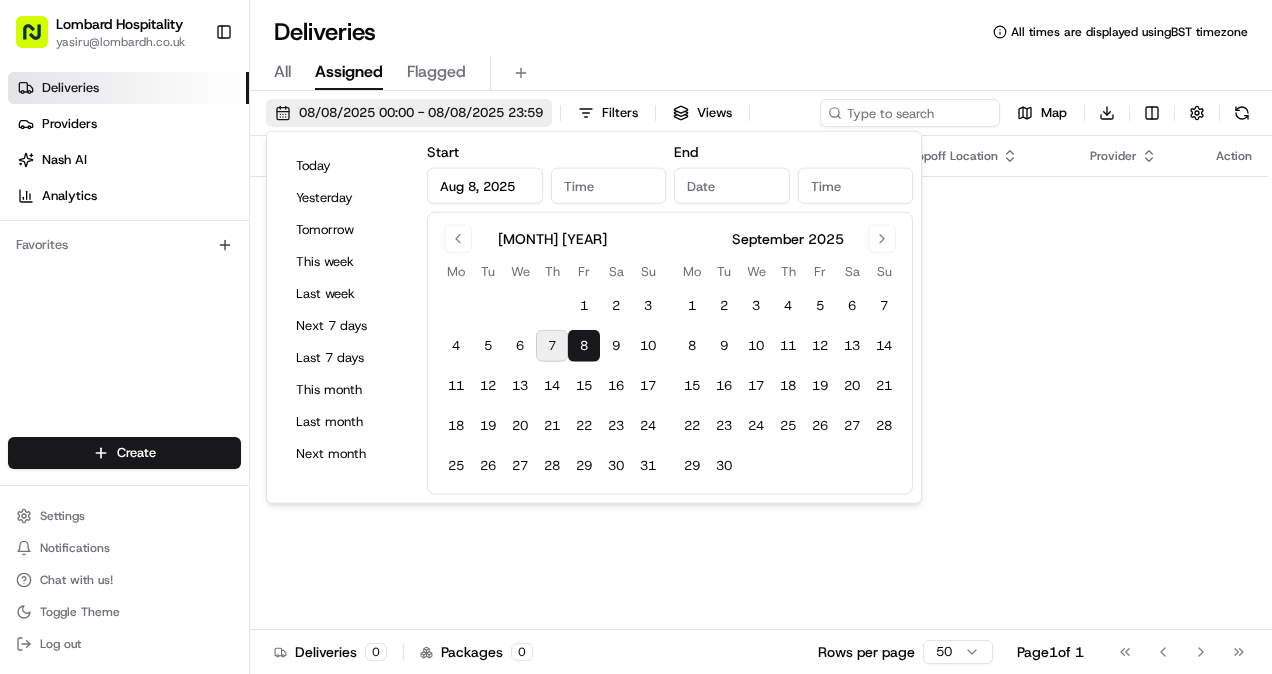 type on "12:00 AM" 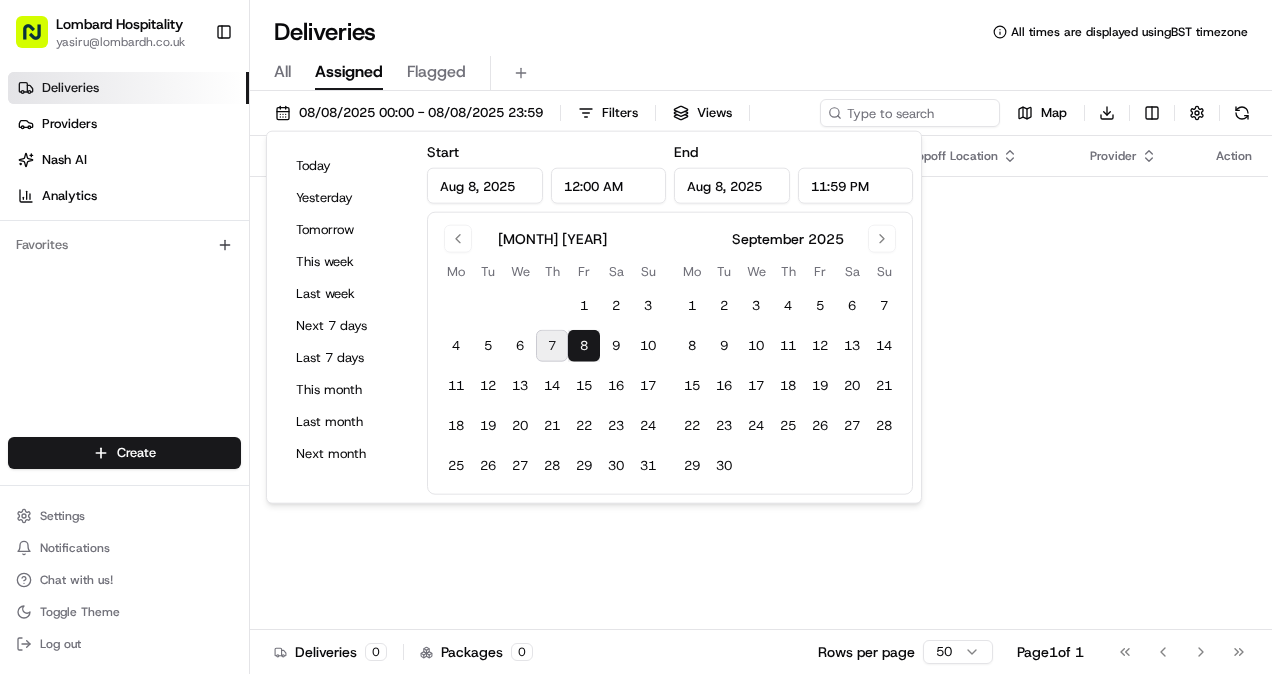 click on "7" at bounding box center (552, 346) 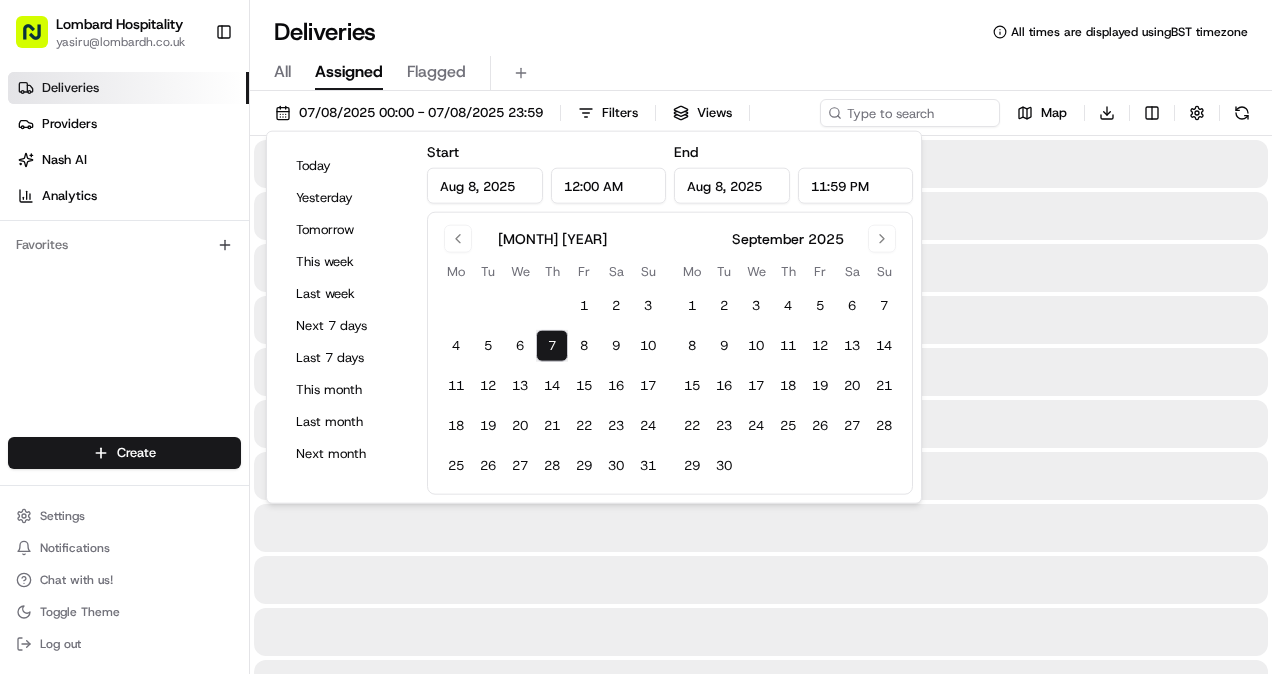 type on "Aug 7, 2025" 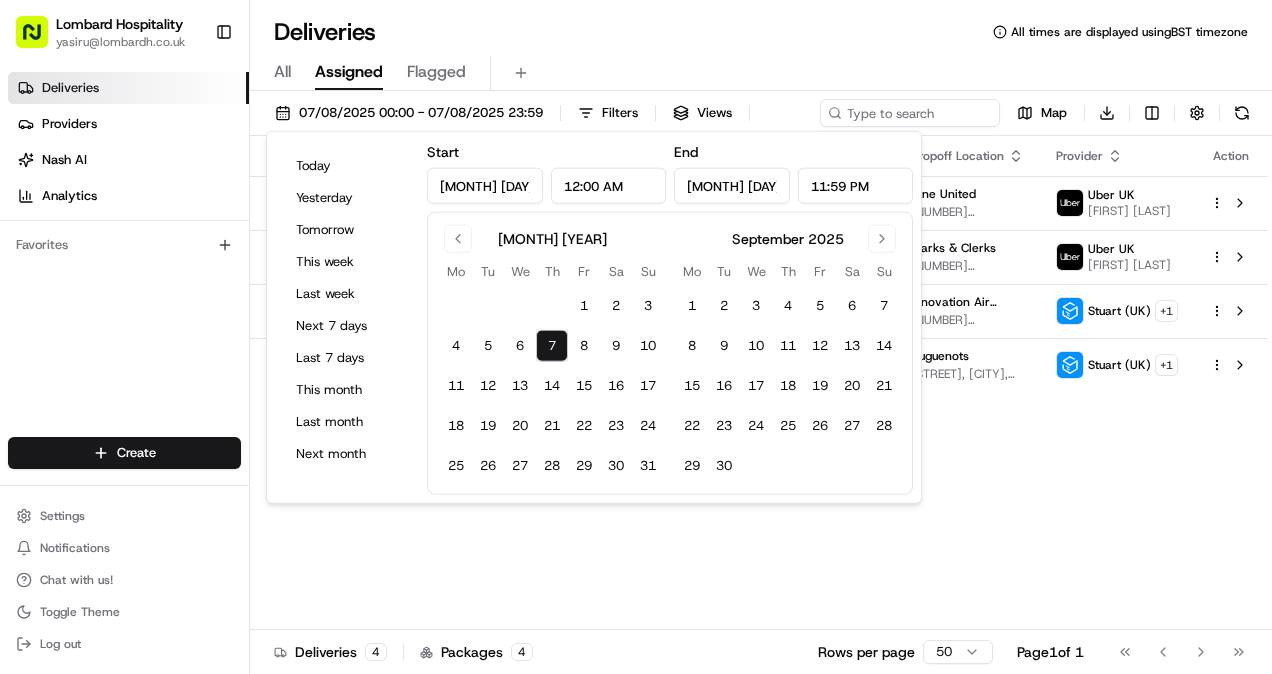 click on "Status Original Pickup Time Pickup Location Original Dropoff Time Dropoff Location Provider Action Dropoff Complete 10:20 [DATE] Lombard Hospitality - Catering Underground Station Shop, 1 Lombard St, London EC3V 3LA, UK 11:00 [DATE] Nine United [NUMBER] [STREET], London [POSTCODE], UK Uber UK [FIRST] [LAST]. Dropoff Complete 10:30 [DATE] Lombard Hospitality - Catering Underground Station Shop, 1 Lombard St, London EC3V 3LA, UK 11:00 [DATE] Marks & Clerks [NUMBER] New Fetter Ln, London [POSTCODE], UK Uber UK [FIRST] [LAST]. Canceled 16:20 [DATE] Lombard Hospitality - Catering Underground Station Shop, 1 Lombard St, London EC3V 3LA, UK 17:23 [DATE] Innovation Air Conditioning and Building Services Limited [NUMBER] Lansdowne Rd, Croydon [POSTCODE], UK Stuart (UK) + 1 Not Assigned Driver 16:20 [DATE] Lombard Hospitality - Catering Bank Station, Underground Ltd, Bank/Monument Complex, Princes St, London EC3V 3LA, UK 16:40 [DATE] Huguenots Angel Ct, London, UK Stuart (UK) + 1" at bounding box center [759, 383] 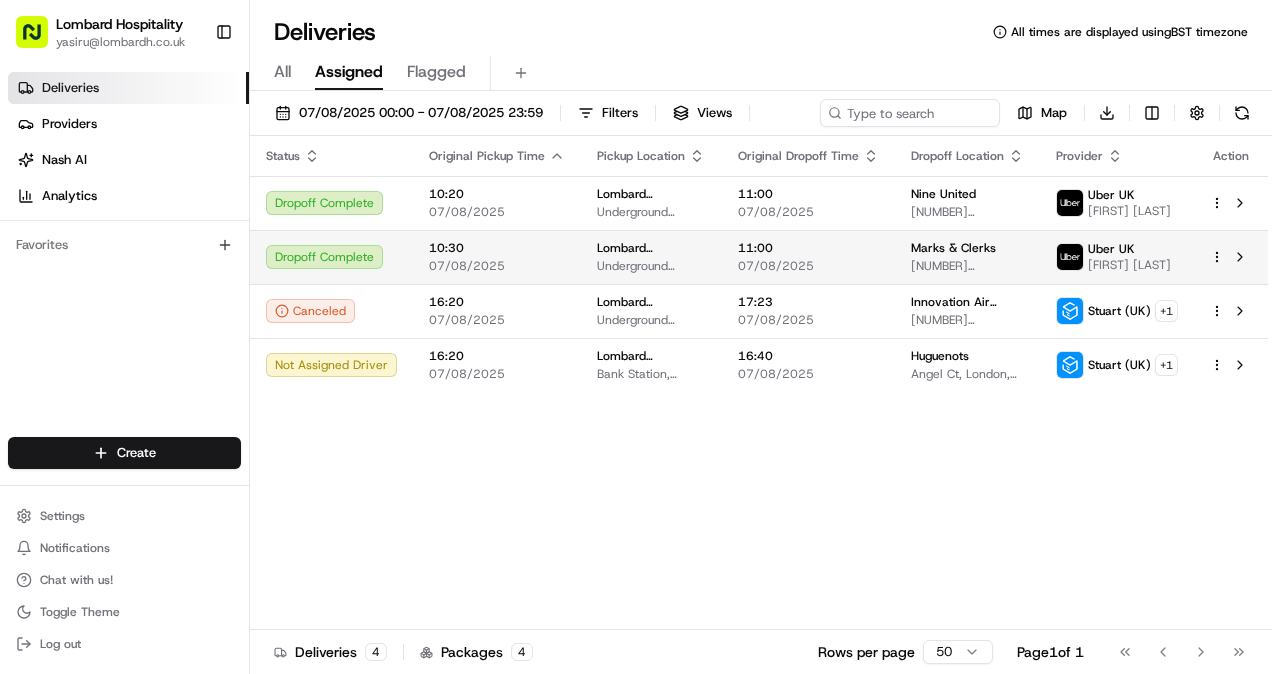 scroll, scrollTop: 0, scrollLeft: 0, axis: both 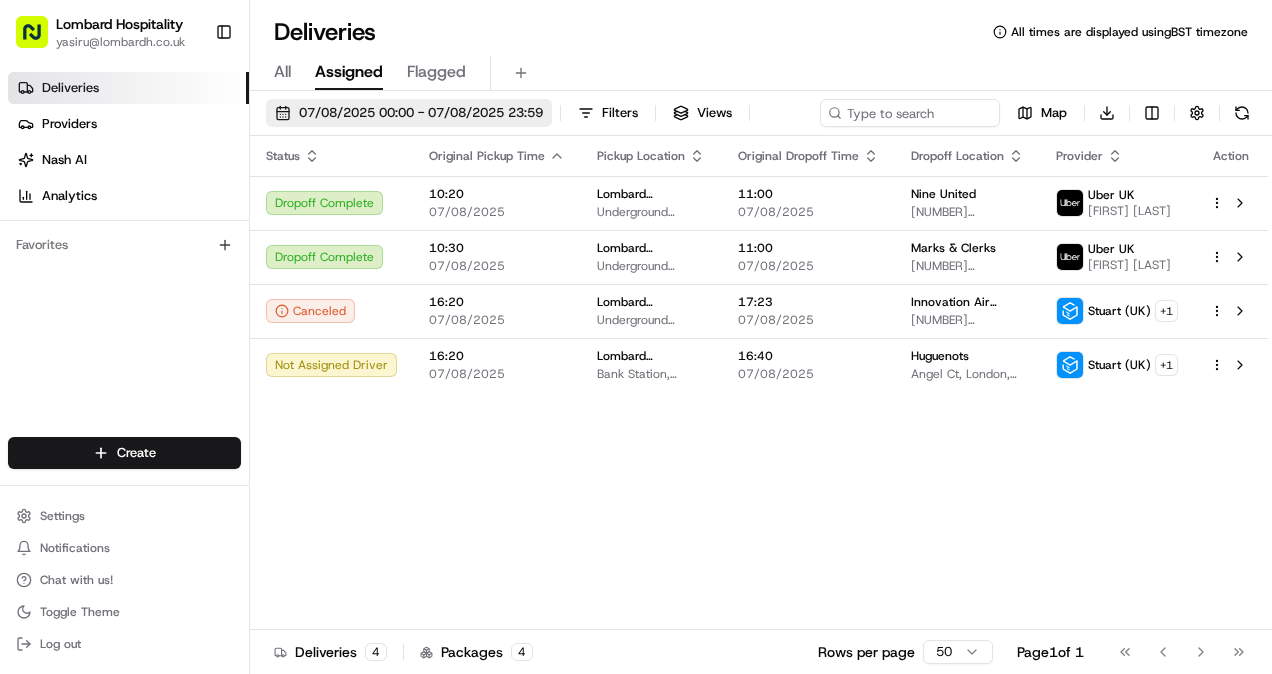click on "07/08/2025 00:00 - 07/08/2025 23:59" at bounding box center [421, 113] 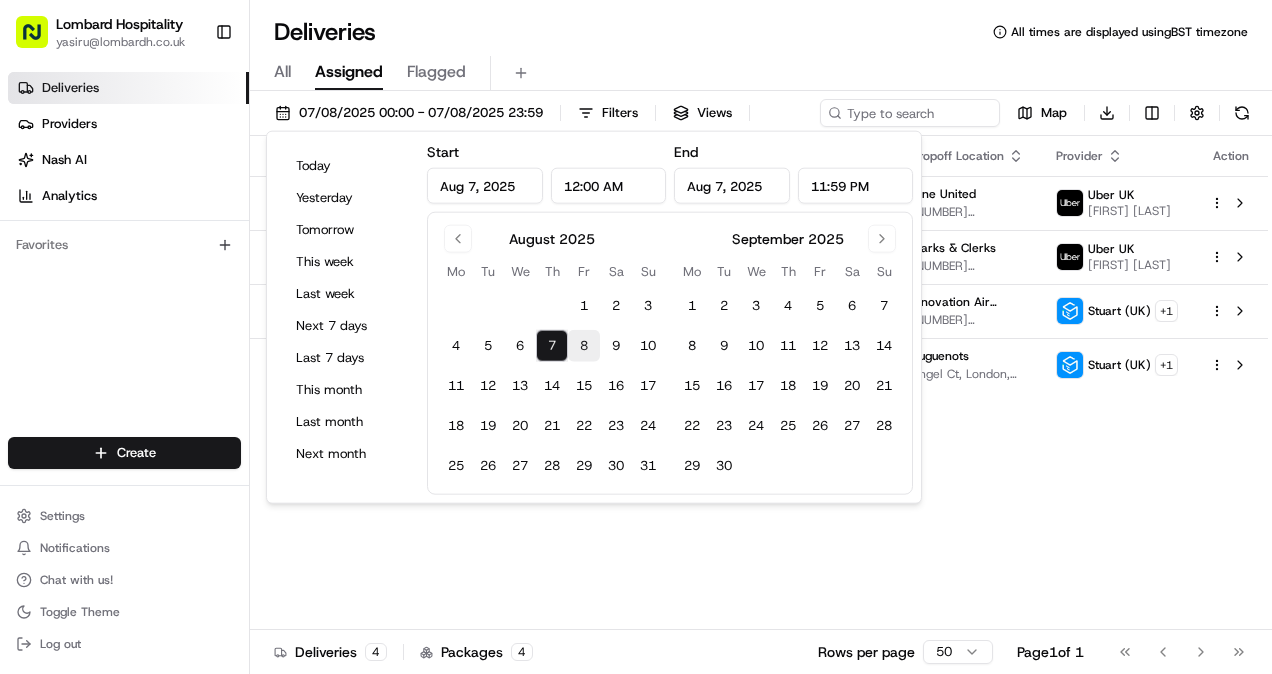 click on "8" at bounding box center (584, 346) 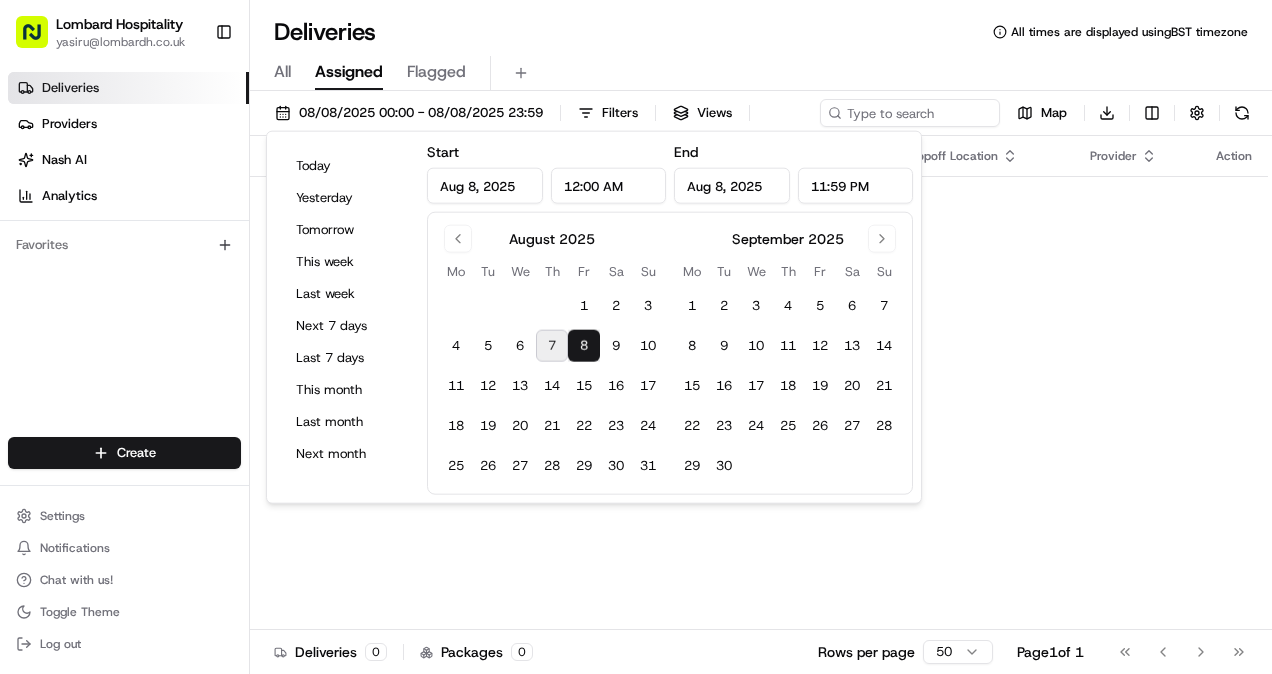 click on "Status Original Pickup Time Pickup Location Original Dropoff Time Dropoff Location Provider Action No results." at bounding box center [759, 383] 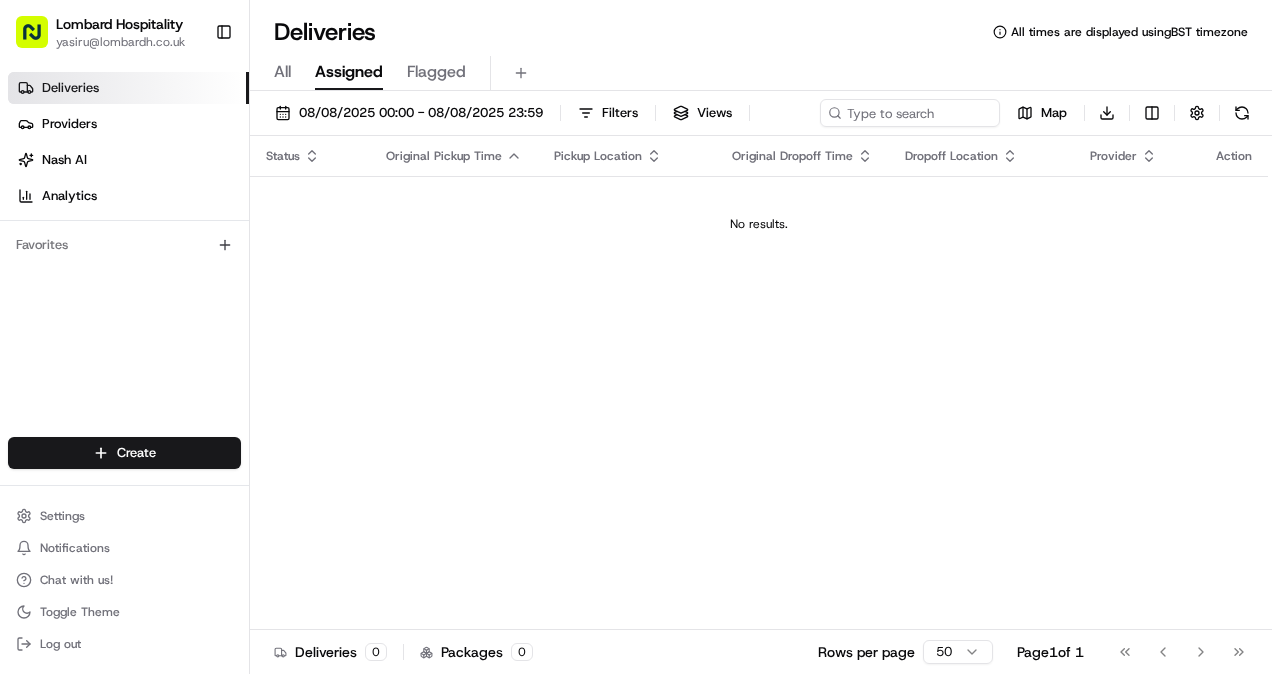 click on "All Assigned Flagged" at bounding box center [761, 73] 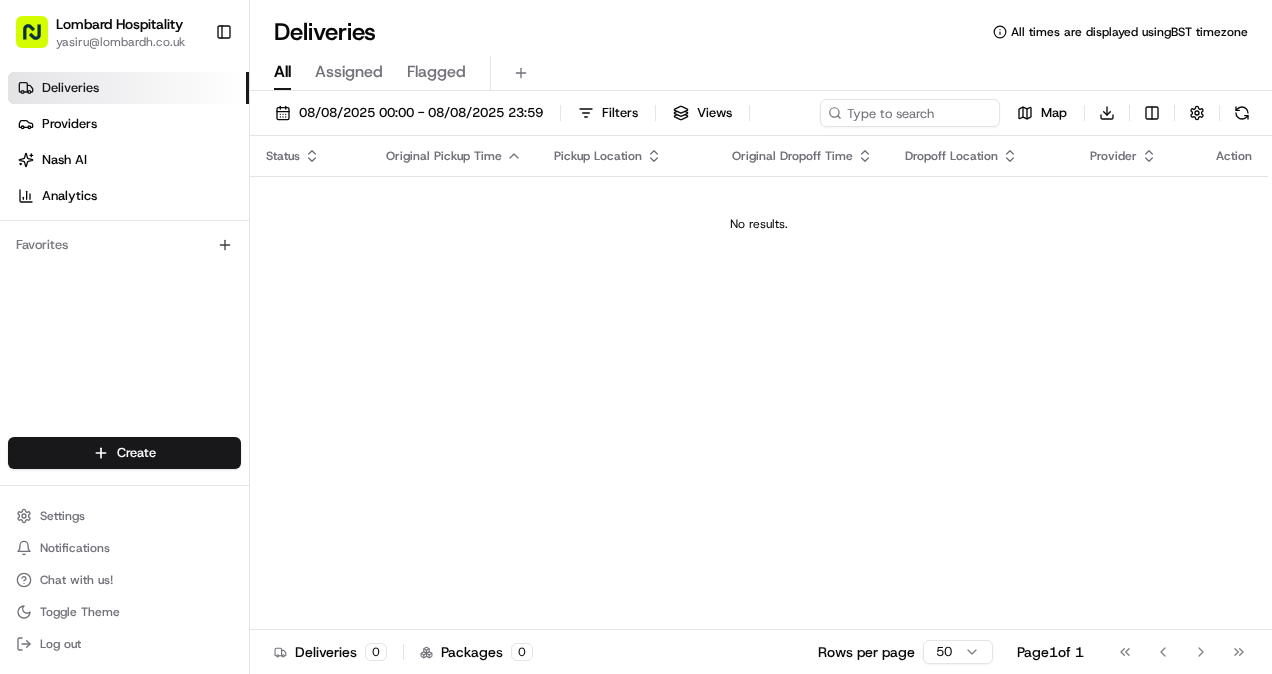 drag, startPoint x: 606, startPoint y: 361, endPoint x: 662, endPoint y: 245, distance: 128.80994 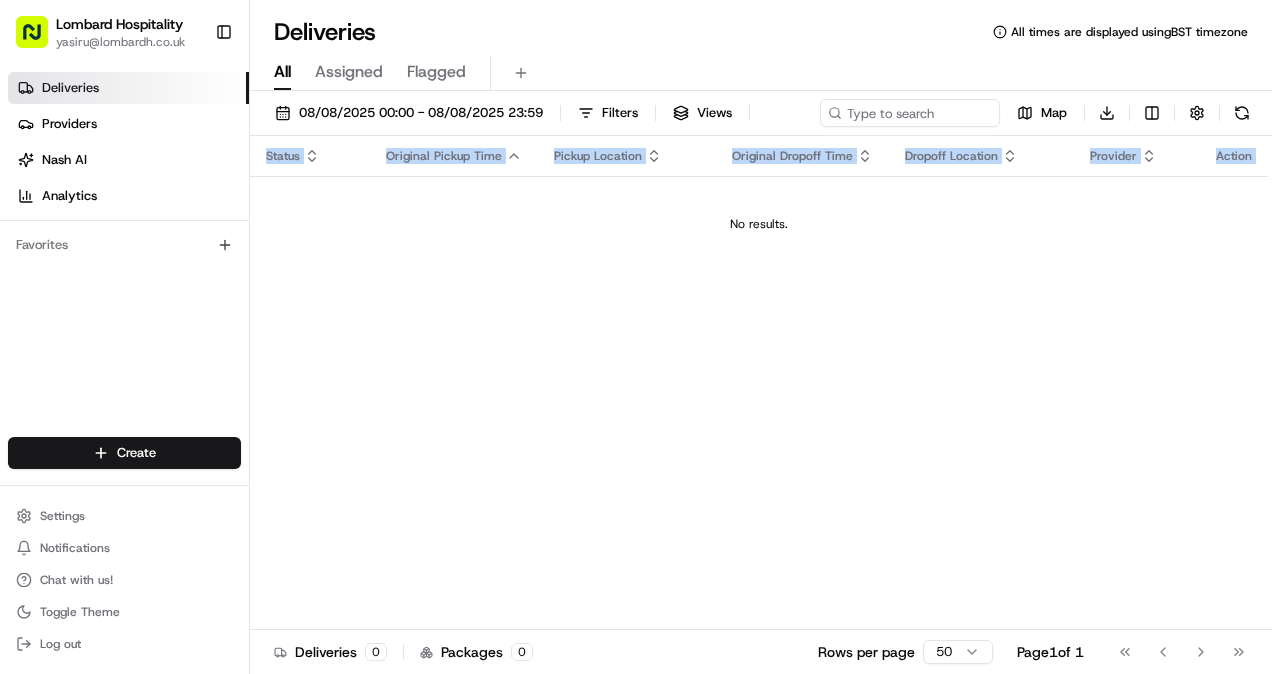 click on "No results." at bounding box center [759, 224] 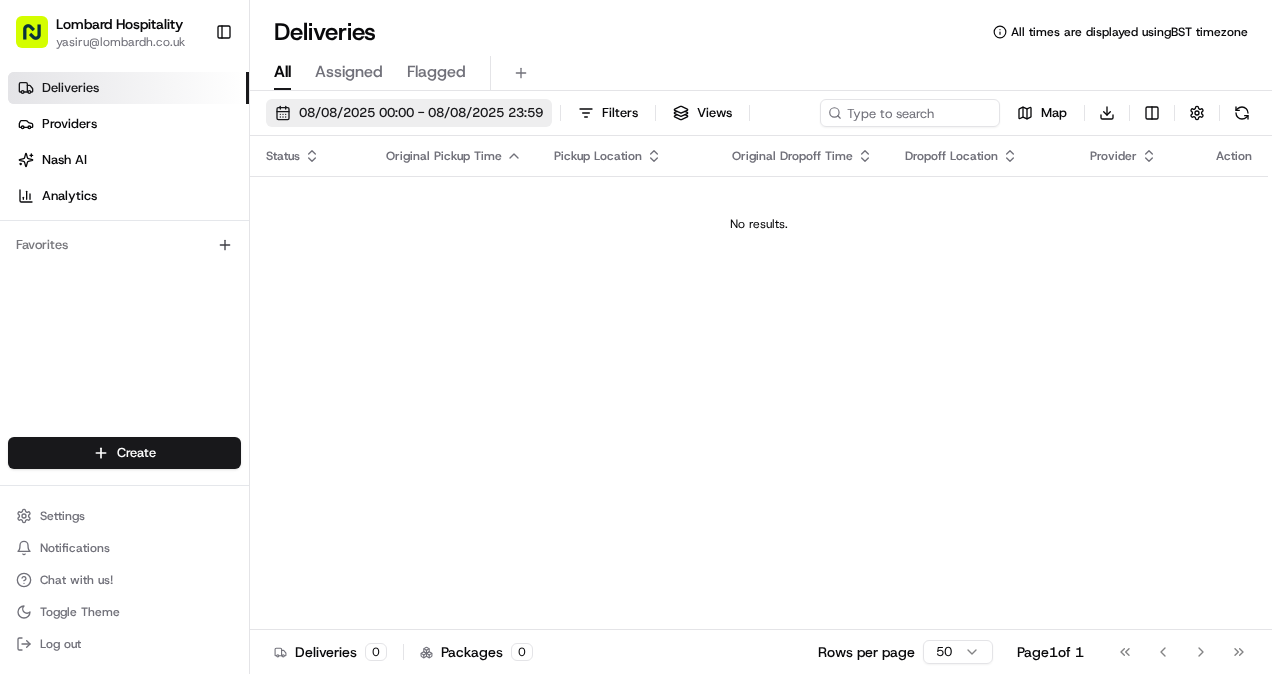 click on "08/08/2025 00:00 - 08/08/2025 23:59" at bounding box center (421, 113) 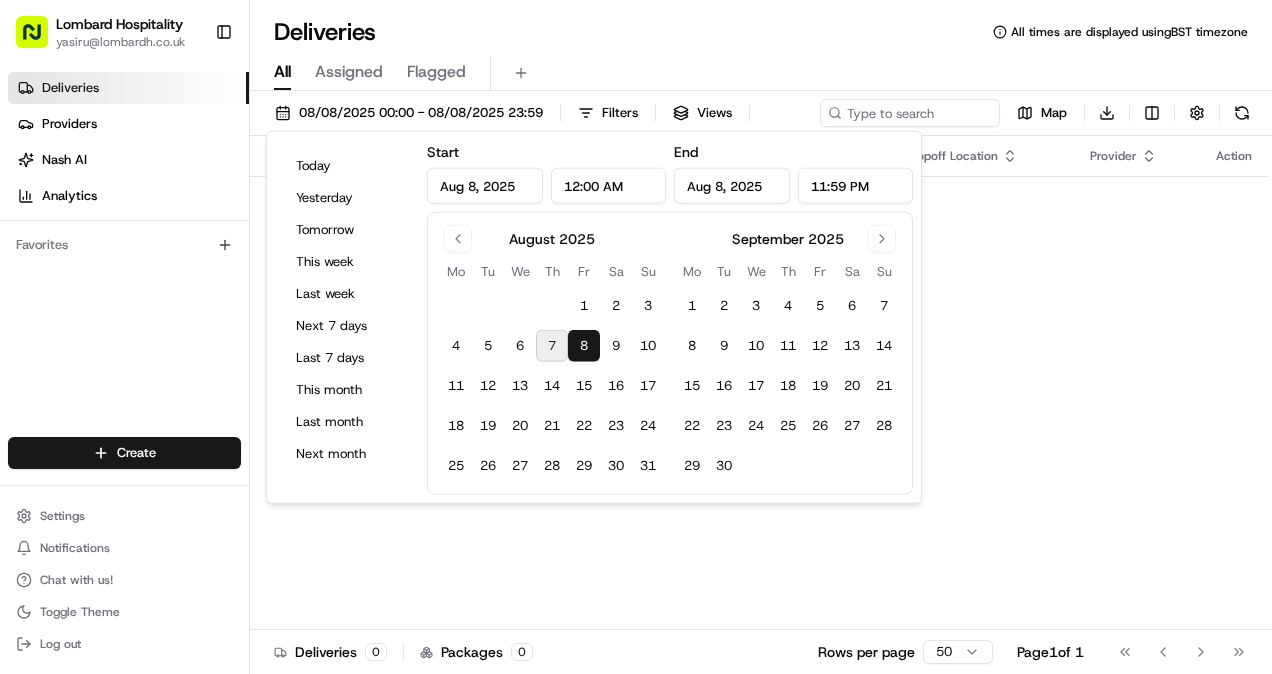 click on "7" at bounding box center (552, 346) 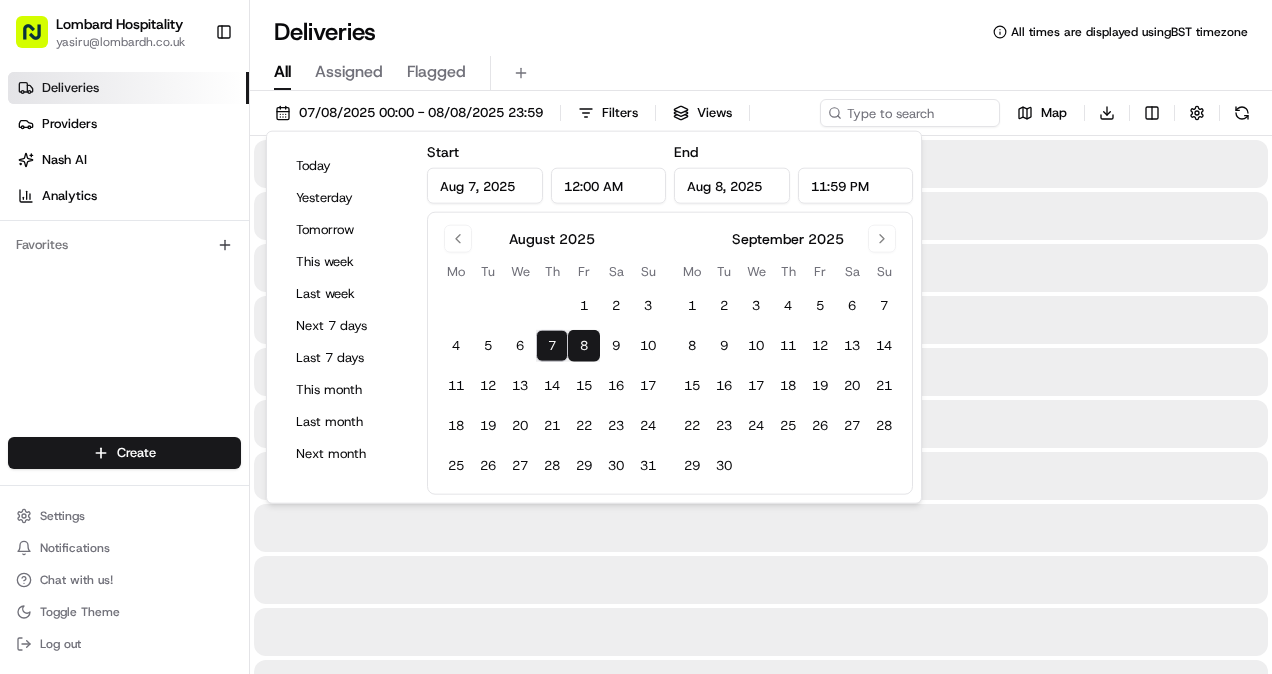click at bounding box center (761, 372) 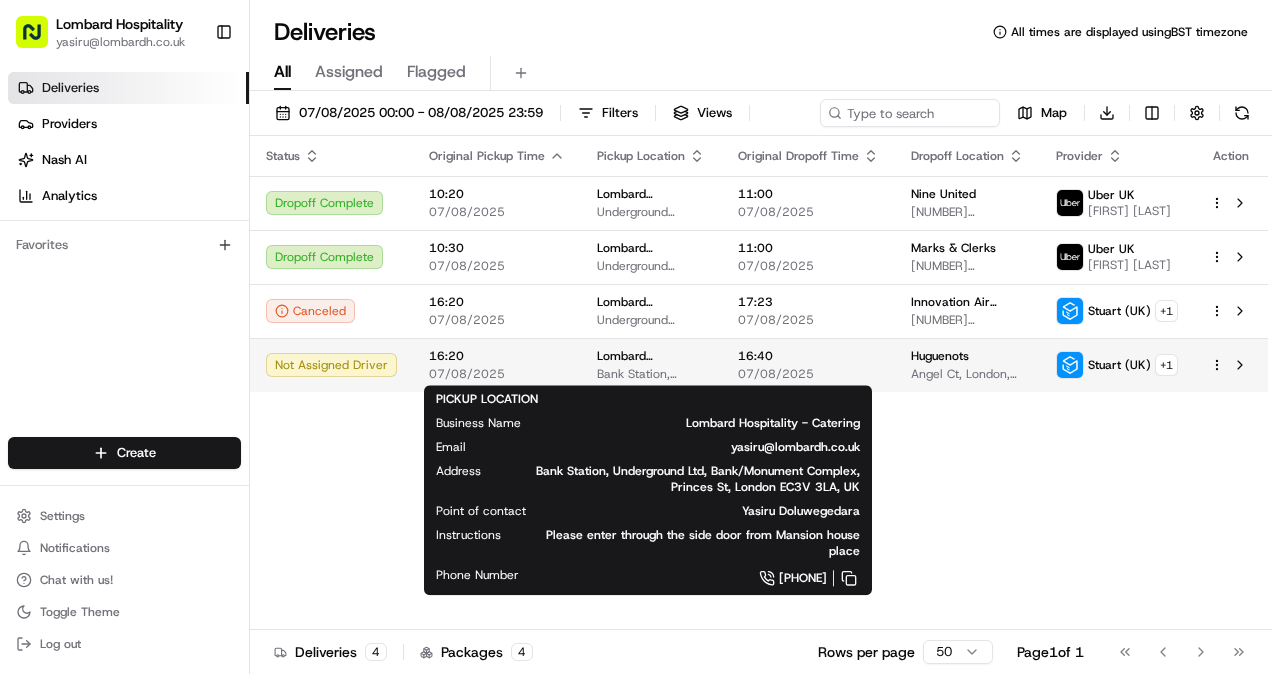 click on "Bank Station, Underground Ltd, Bank/Monument Complex, Princes St, London EC3V 3LA, UK" at bounding box center [651, 374] 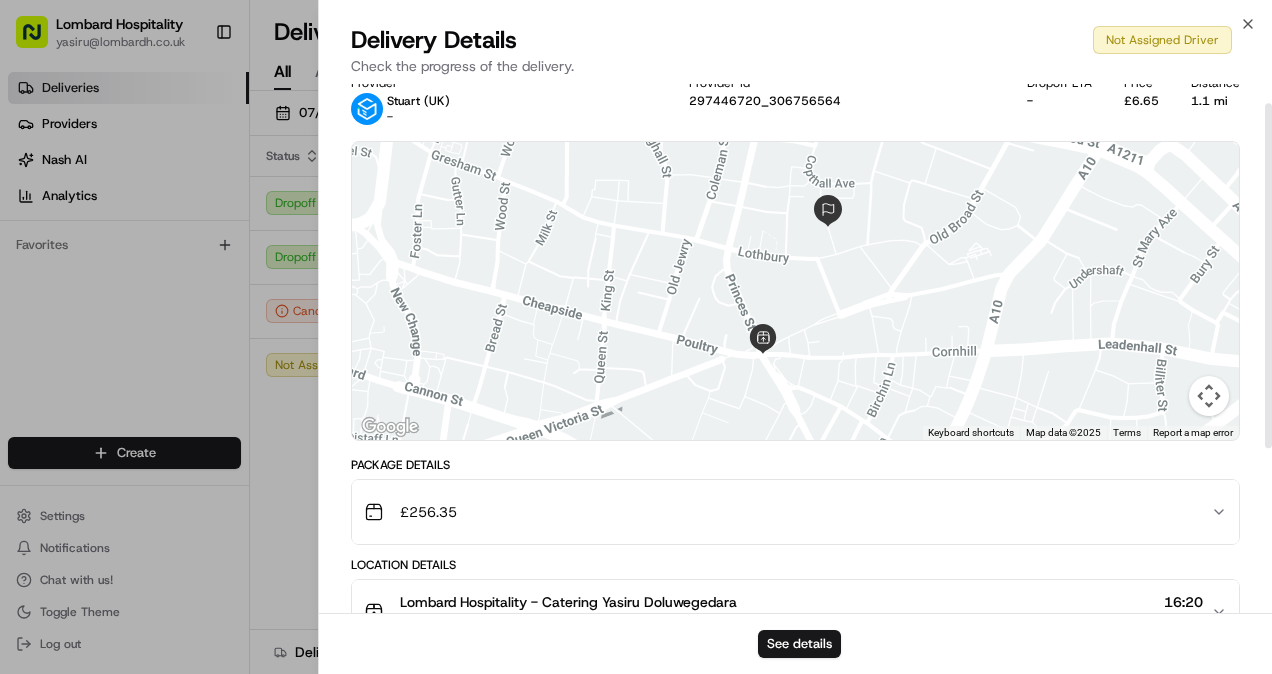 scroll, scrollTop: 280, scrollLeft: 0, axis: vertical 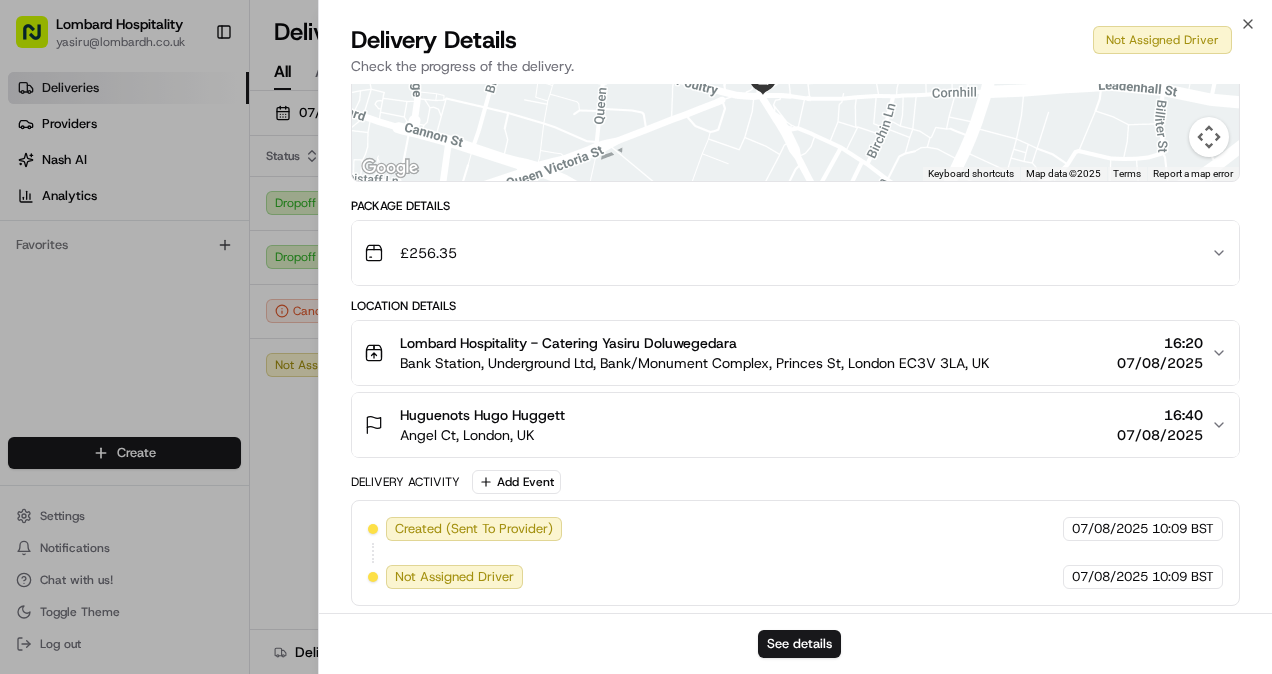 click on "Bank Station, Underground Ltd, Bank/Monument Complex, Princes St, London EC3V 3LA, UK" at bounding box center (695, 363) 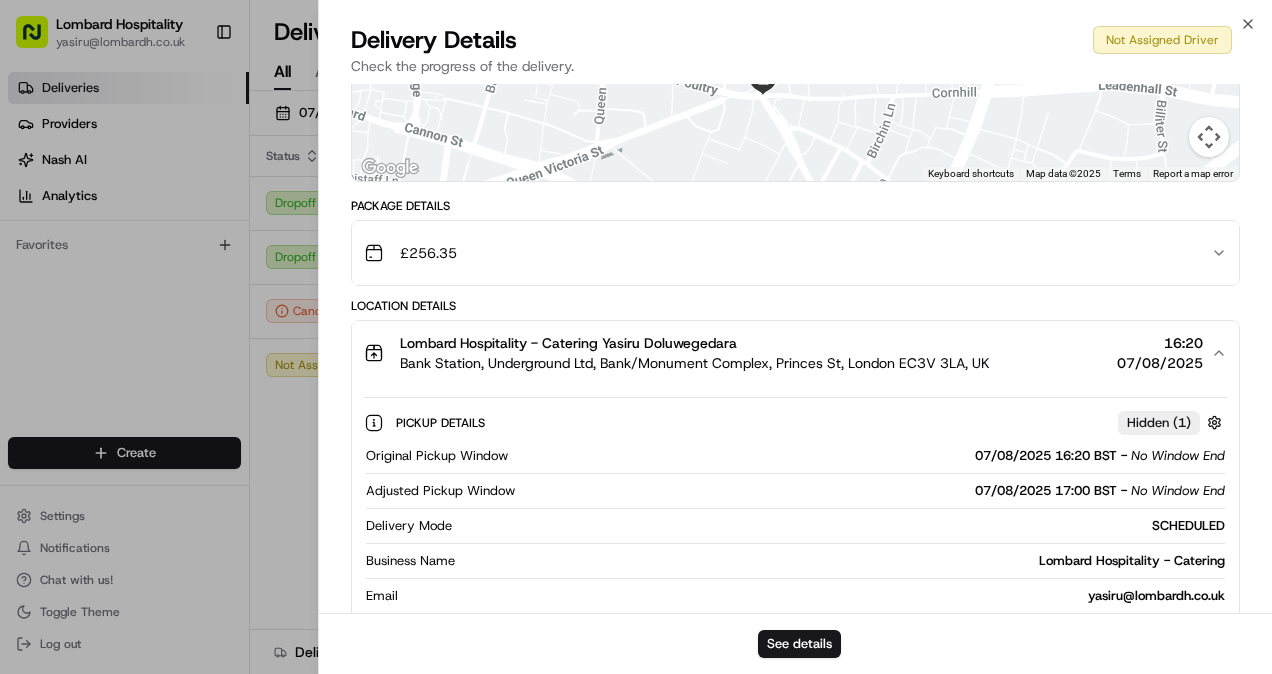 click on "Bank Station, Underground Ltd, Bank/Monument Complex, Princes St, London EC3V 3LA, UK" at bounding box center [695, 363] 